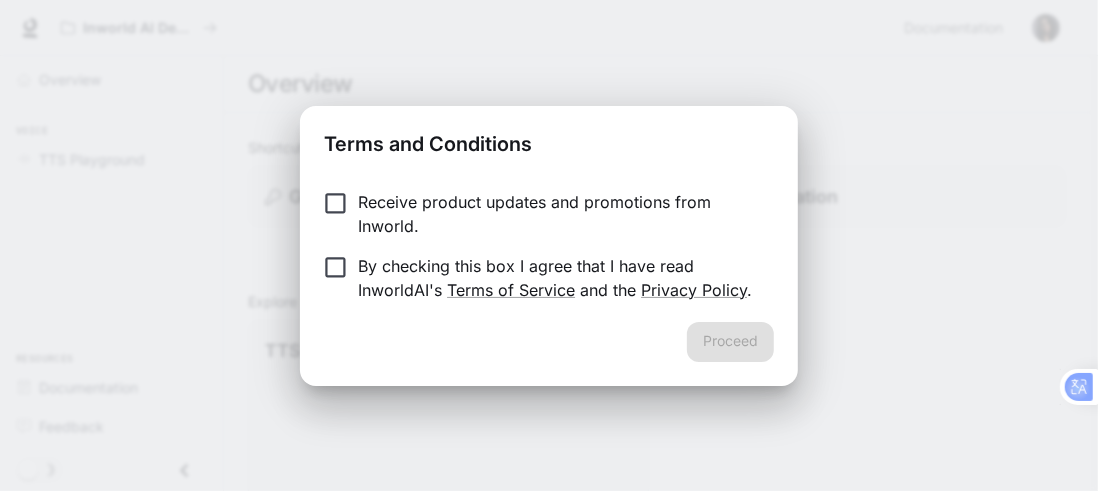 scroll, scrollTop: 0, scrollLeft: 0, axis: both 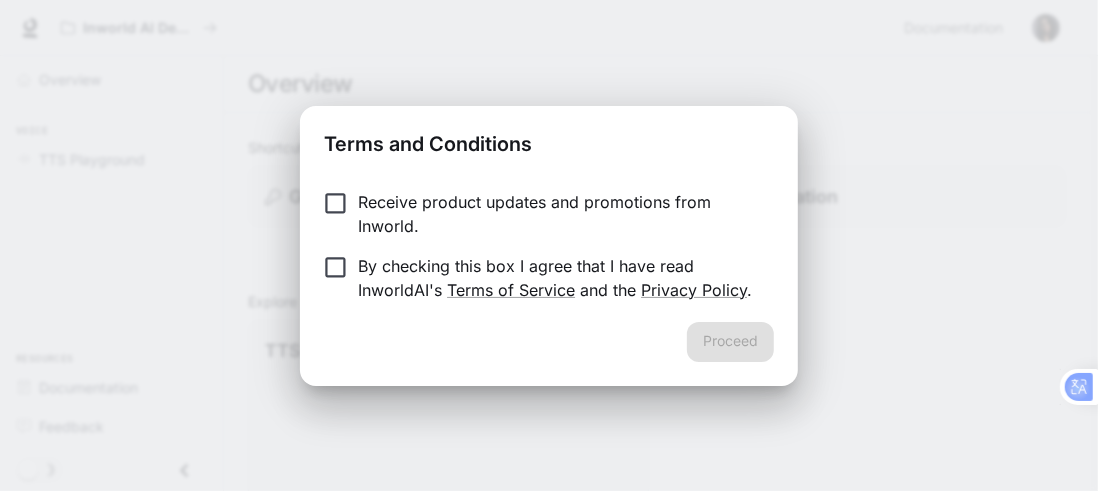 click on "By checking this box I agree that I have read InworldAI's   Terms of Service   and the   Privacy Policy ." at bounding box center [558, 278] 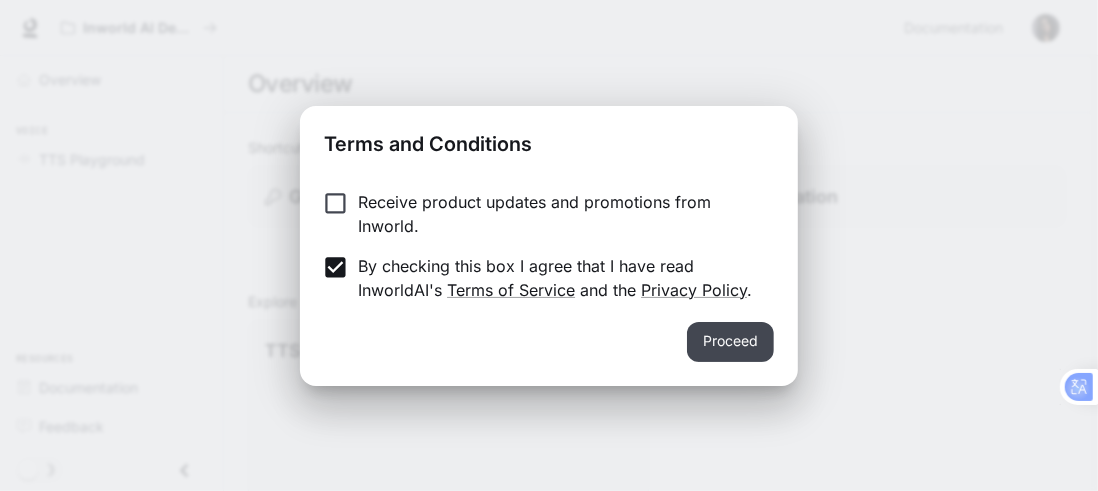 click on "Proceed" at bounding box center (730, 342) 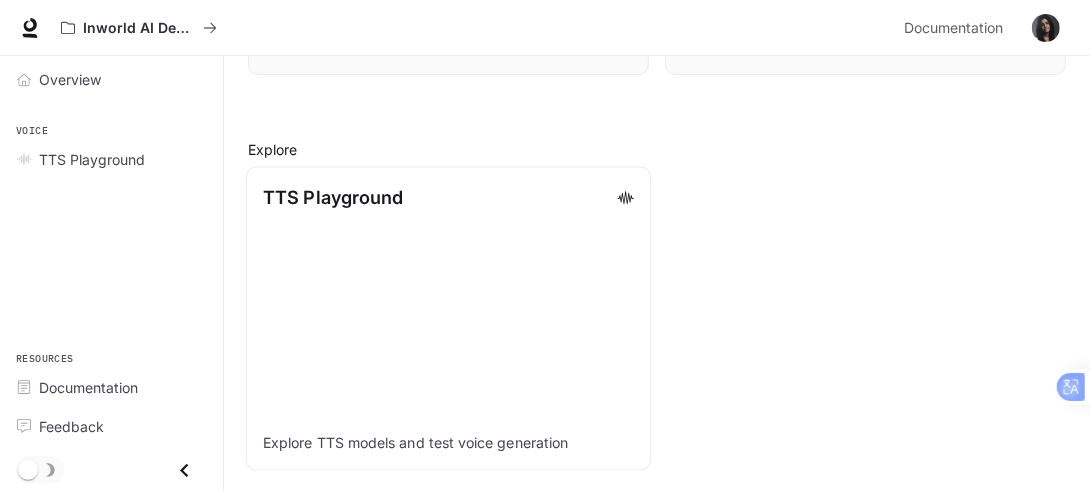 scroll, scrollTop: 0, scrollLeft: 0, axis: both 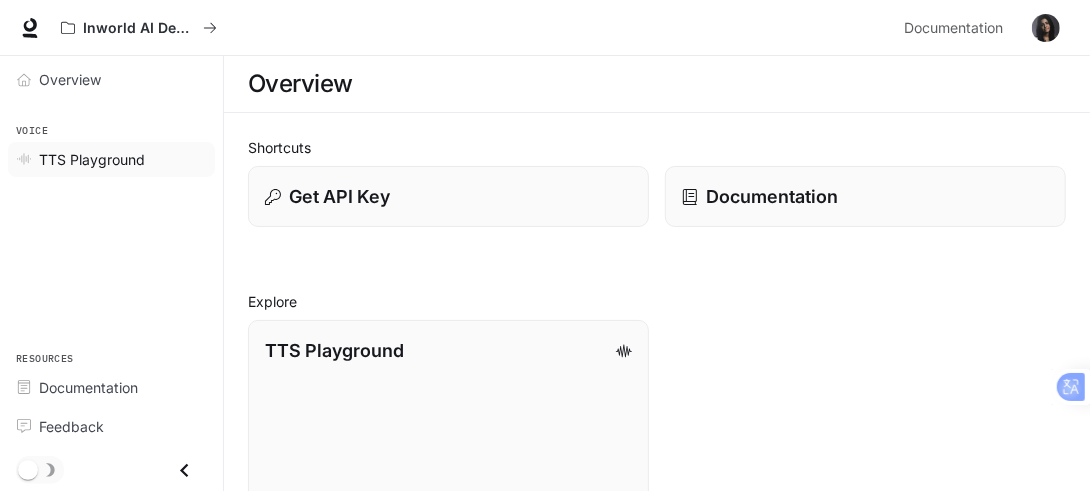 click on "TTS Playground" at bounding box center [92, 159] 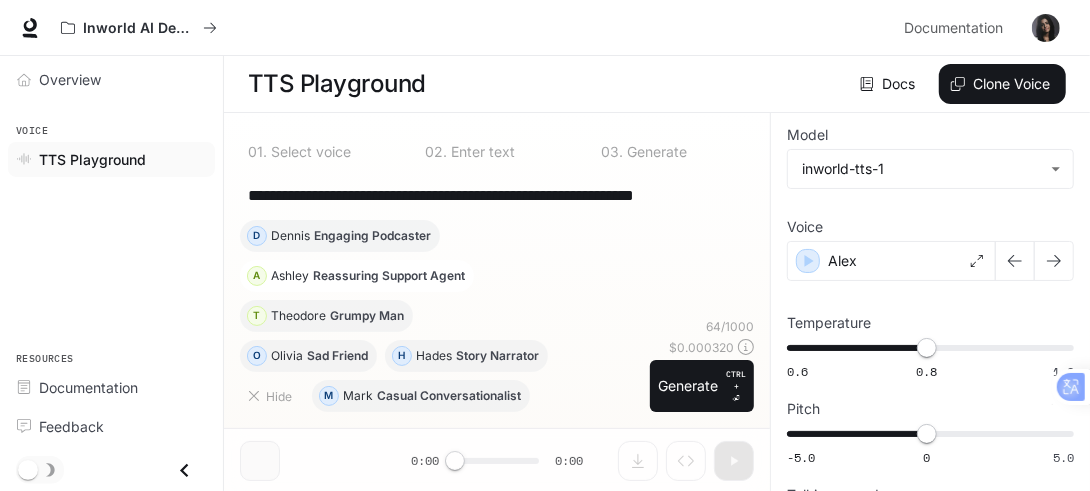 click on "A Ashley Reassuring Support Agent" at bounding box center (421, 396) 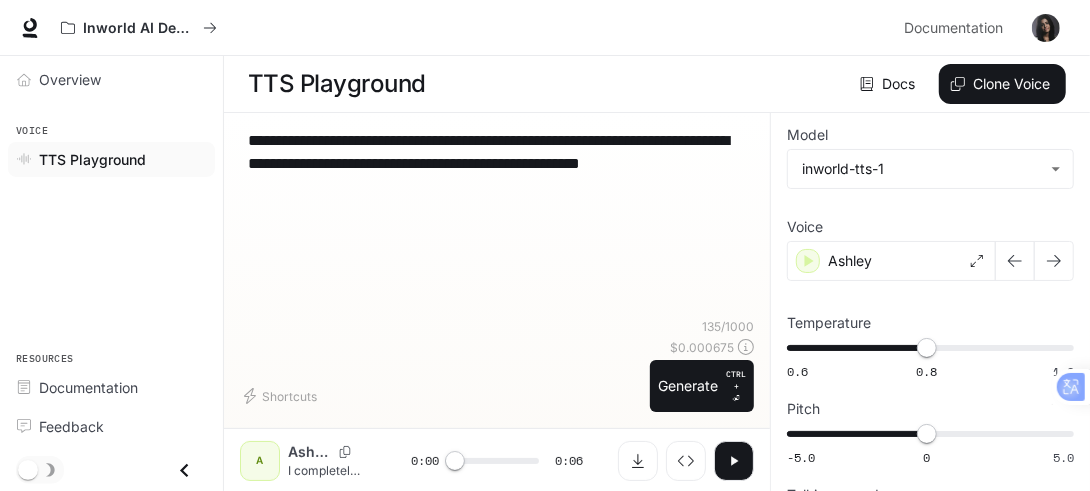 scroll, scrollTop: 63, scrollLeft: 0, axis: vertical 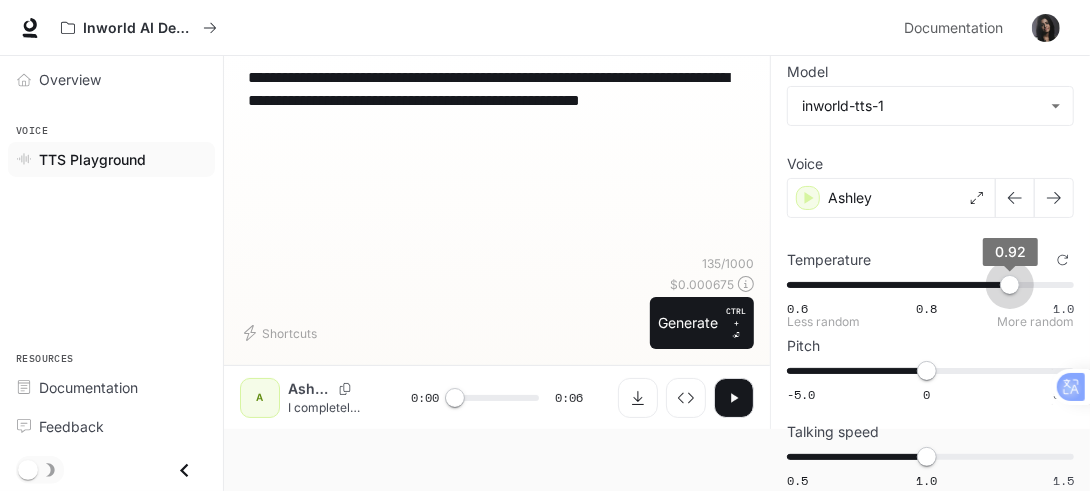 drag, startPoint x: 996, startPoint y: 285, endPoint x: 1008, endPoint y: 286, distance: 12.0415945 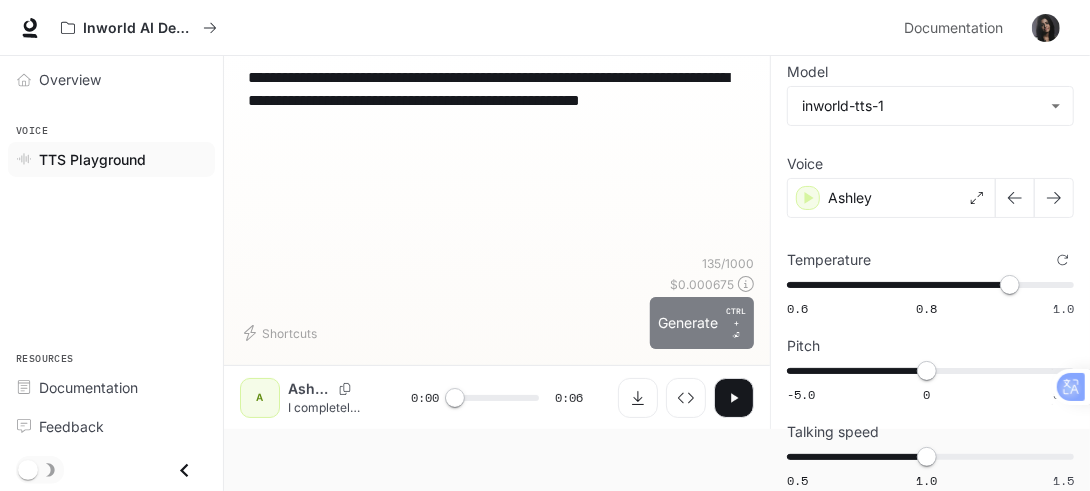 click on "Generate CTRL +  ⏎" at bounding box center (702, 323) 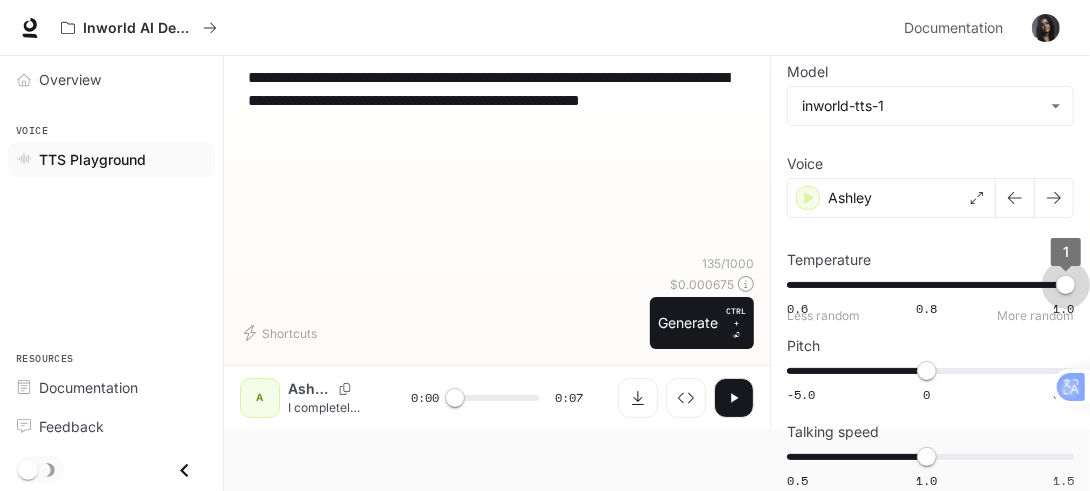 drag, startPoint x: 1013, startPoint y: 281, endPoint x: 1088, endPoint y: 292, distance: 75.802376 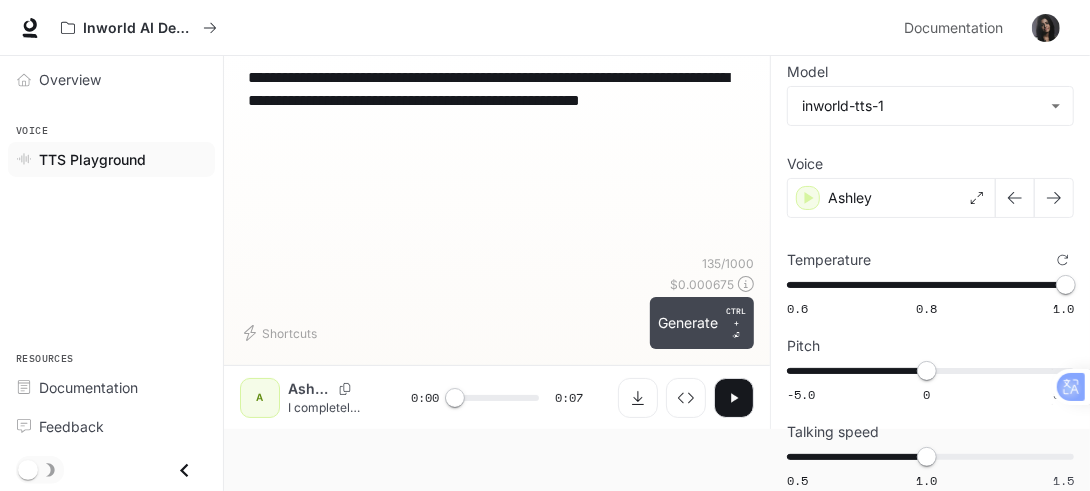 click on "Generate CTRL +  ⏎" at bounding box center [702, 323] 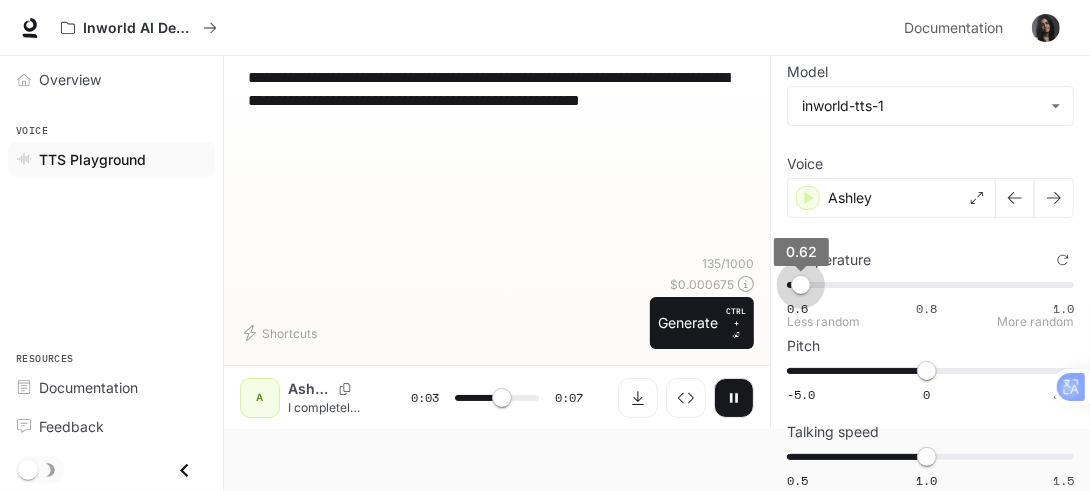 click on "0.6 0.8 1.0 0.62" at bounding box center [926, 285] 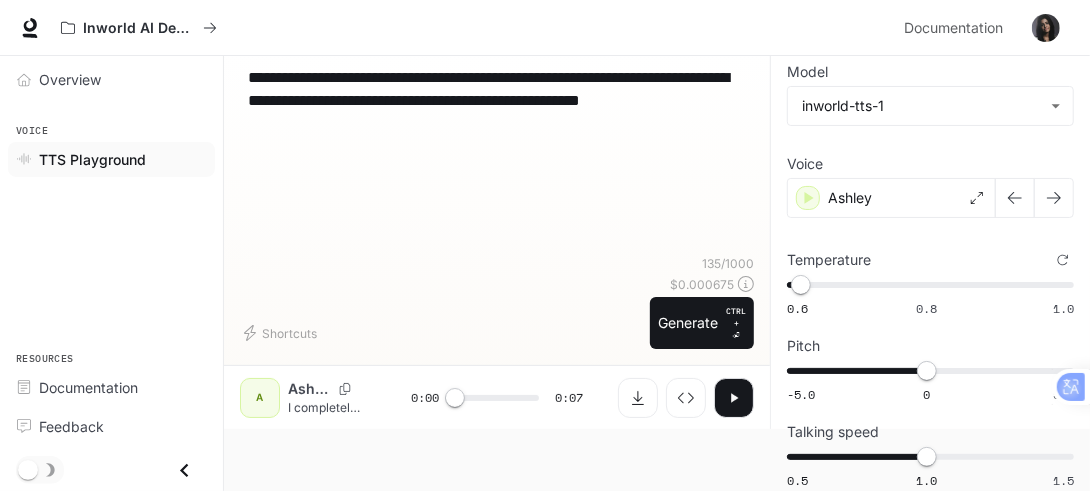 click on "Generate CTRL +  ⏎" at bounding box center [702, 323] 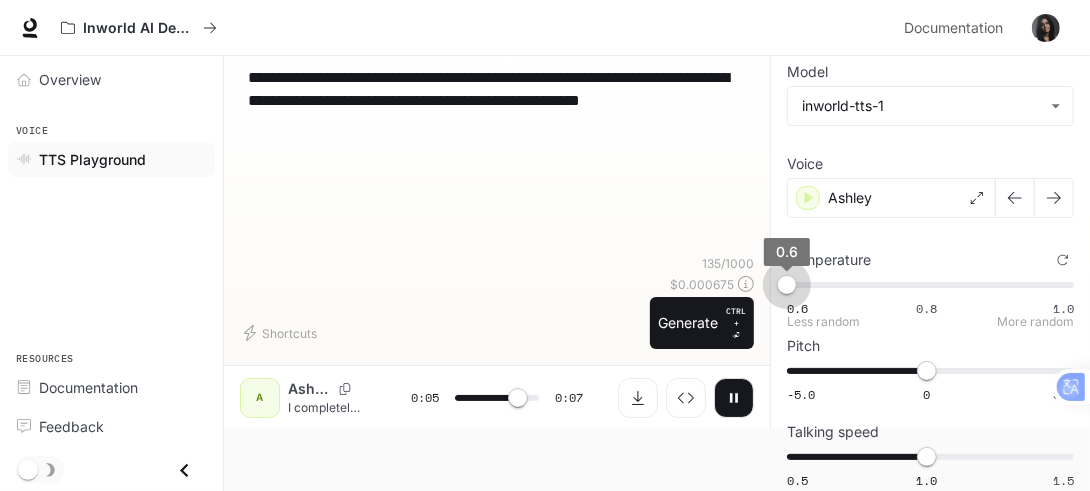 drag, startPoint x: 795, startPoint y: 281, endPoint x: 768, endPoint y: 283, distance: 27.073973 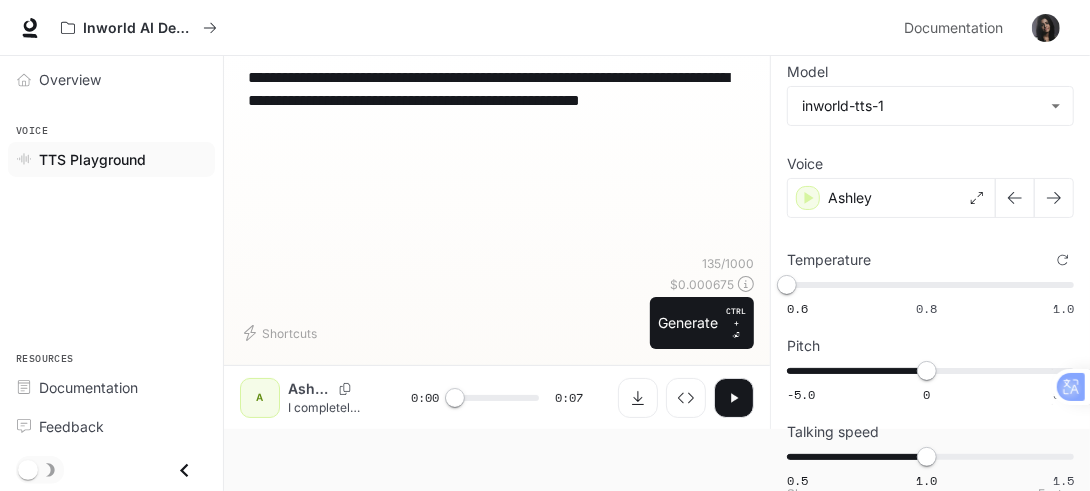 scroll, scrollTop: 0, scrollLeft: 0, axis: both 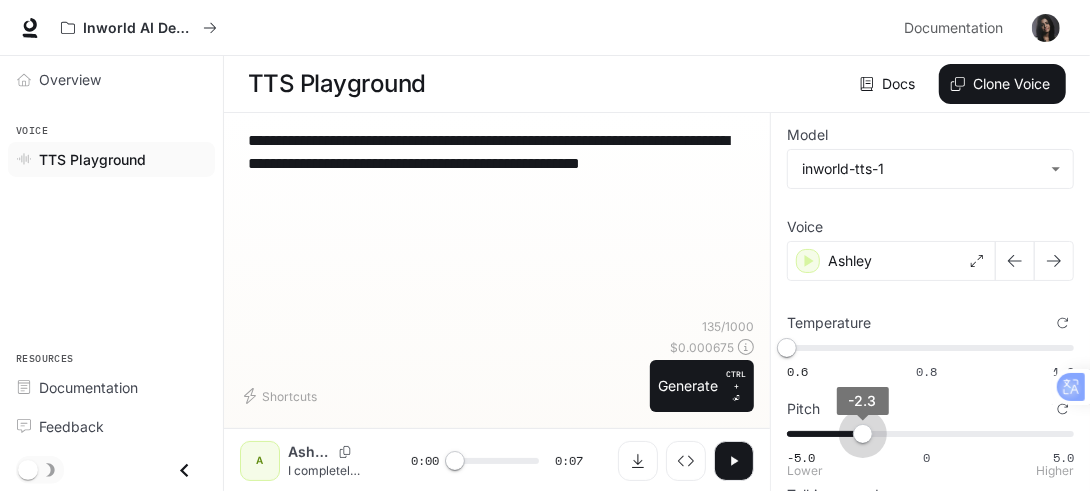 drag, startPoint x: 924, startPoint y: 432, endPoint x: 869, endPoint y: 439, distance: 55.443665 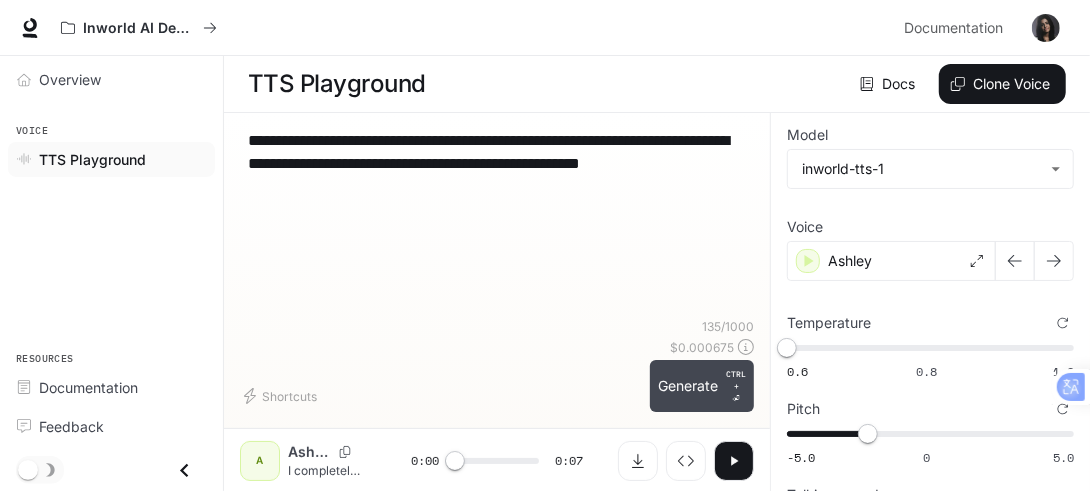 click on "Generate CTRL +  ⏎" at bounding box center (702, 386) 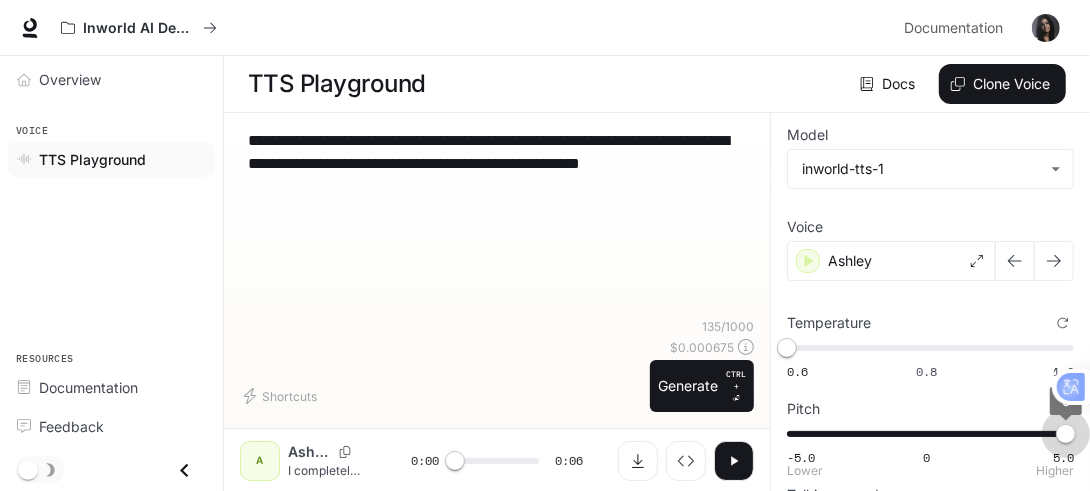 drag, startPoint x: 930, startPoint y: 447, endPoint x: 1065, endPoint y: 437, distance: 135.36986 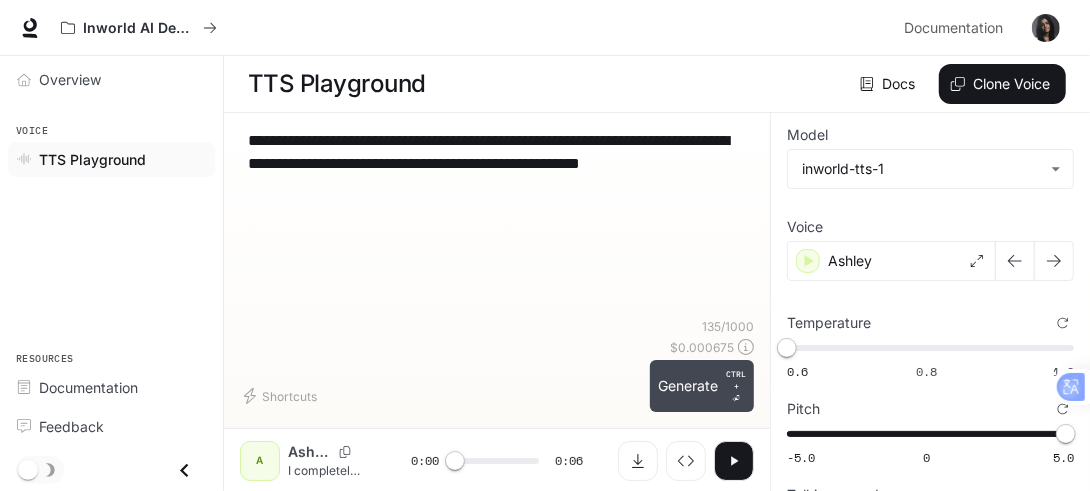 click on "Generate CTRL +  ⏎" at bounding box center [702, 386] 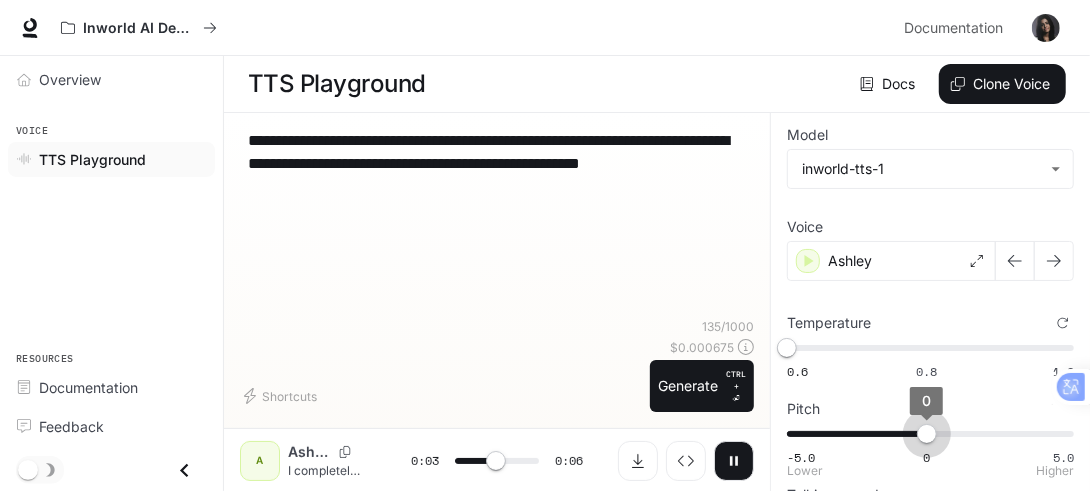 drag, startPoint x: 979, startPoint y: 434, endPoint x: 927, endPoint y: 441, distance: 52.46904 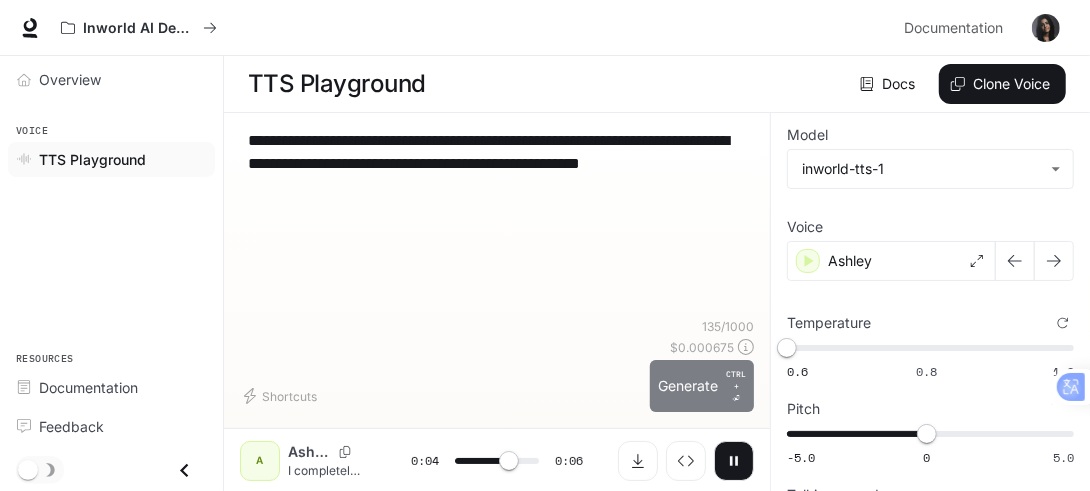 click on "Generate CTRL +  ⏎" at bounding box center (702, 386) 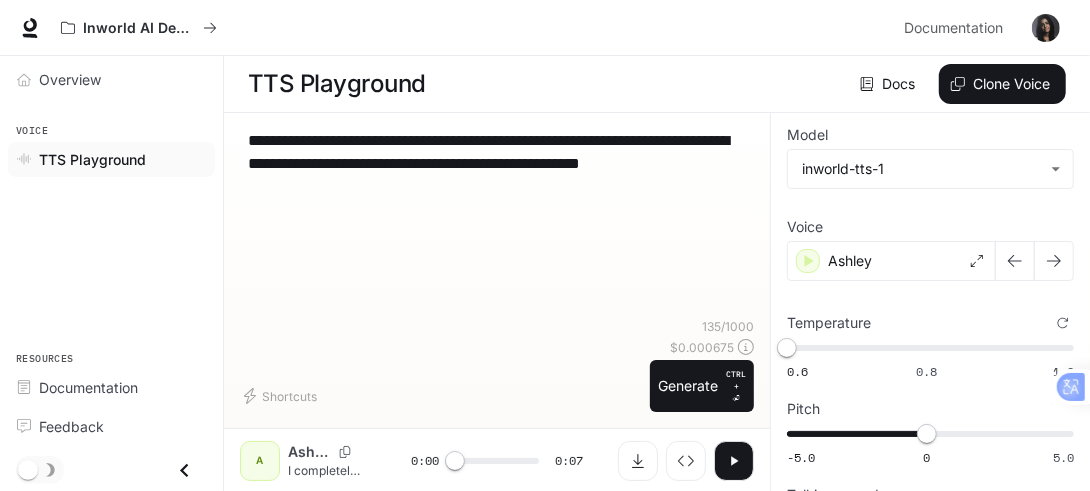 scroll, scrollTop: 63, scrollLeft: 0, axis: vertical 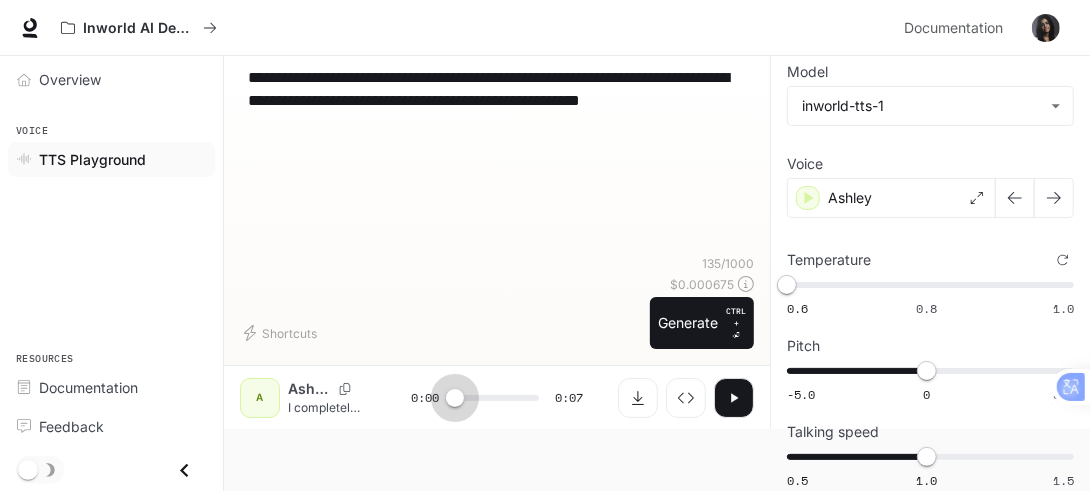 drag, startPoint x: 498, startPoint y: 407, endPoint x: 385, endPoint y: 411, distance: 113.07078 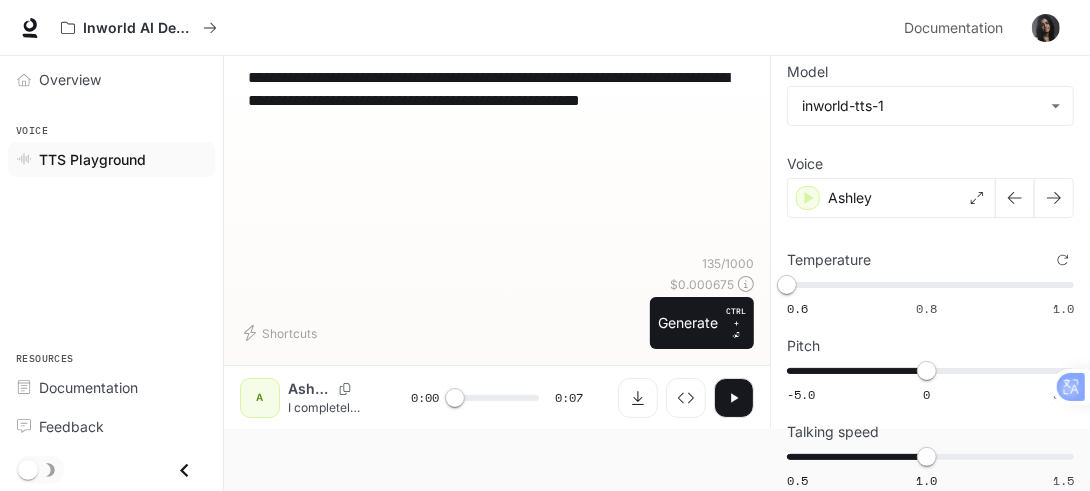 click on "TTS Playground" at bounding box center (92, 159) 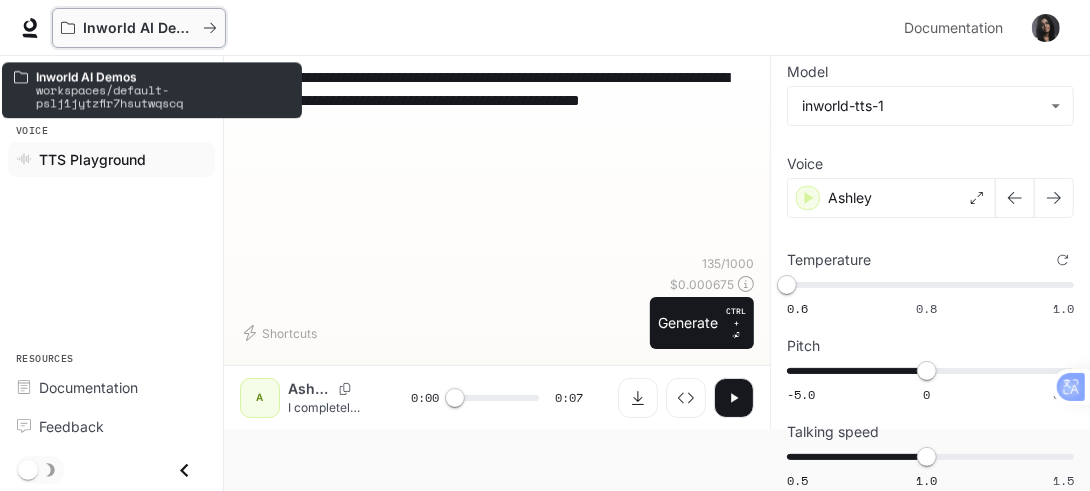 click on "Inworld AI Demos" at bounding box center (139, 28) 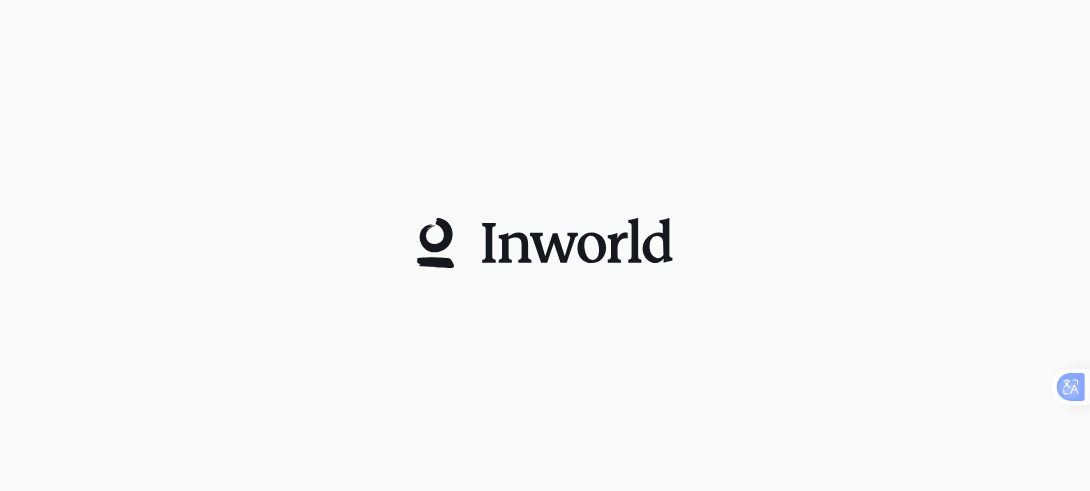 scroll, scrollTop: 0, scrollLeft: 0, axis: both 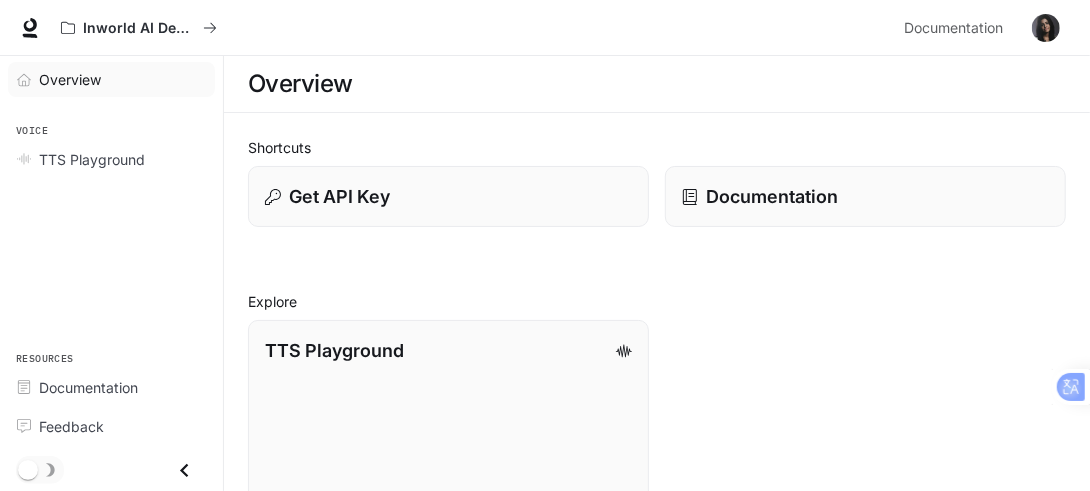 click on "Overview" at bounding box center [70, 79] 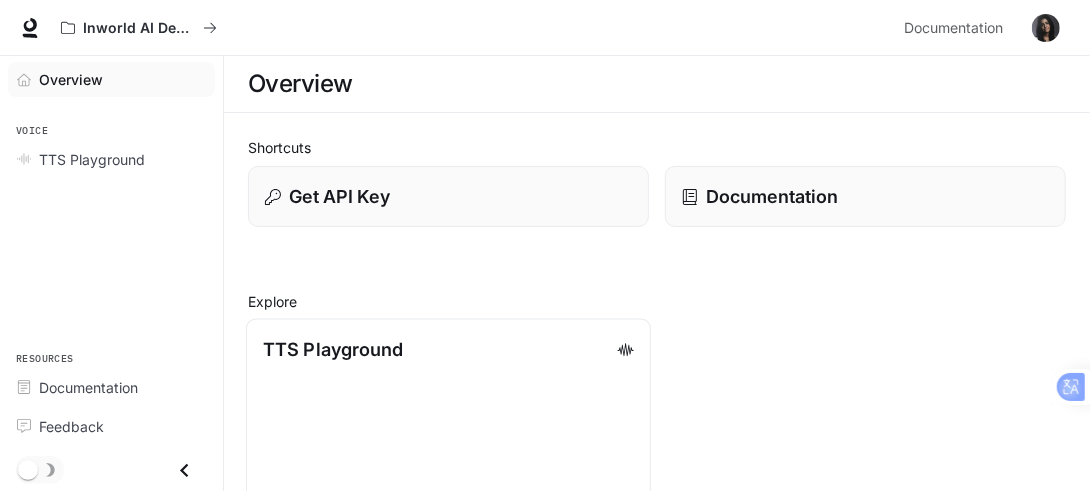 scroll, scrollTop: 152, scrollLeft: 0, axis: vertical 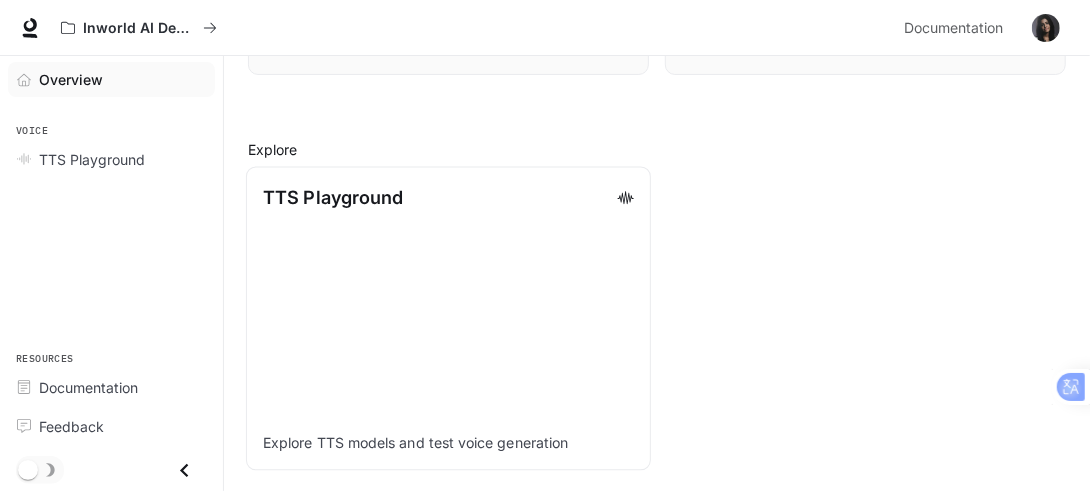 click on "TTS Playground" at bounding box center [448, 197] 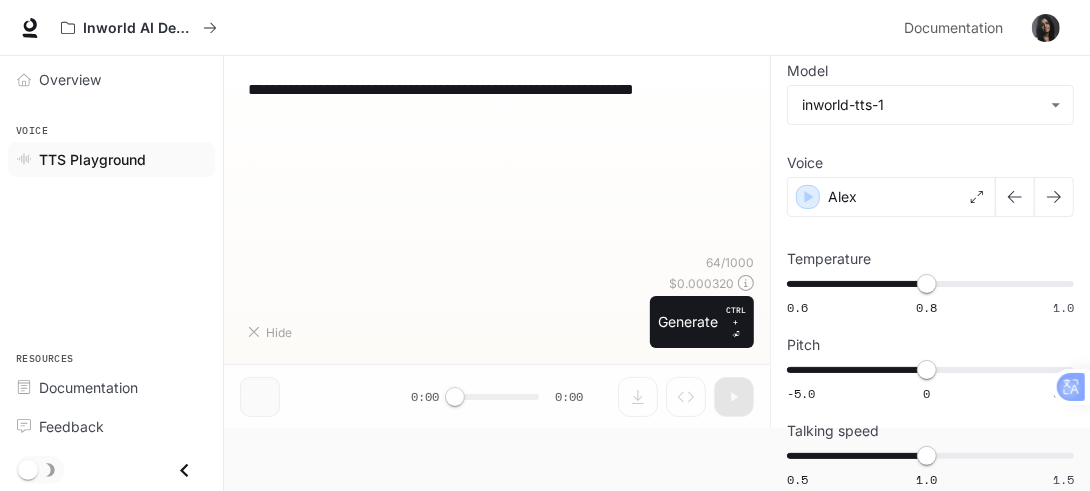 scroll, scrollTop: 63, scrollLeft: 0, axis: vertical 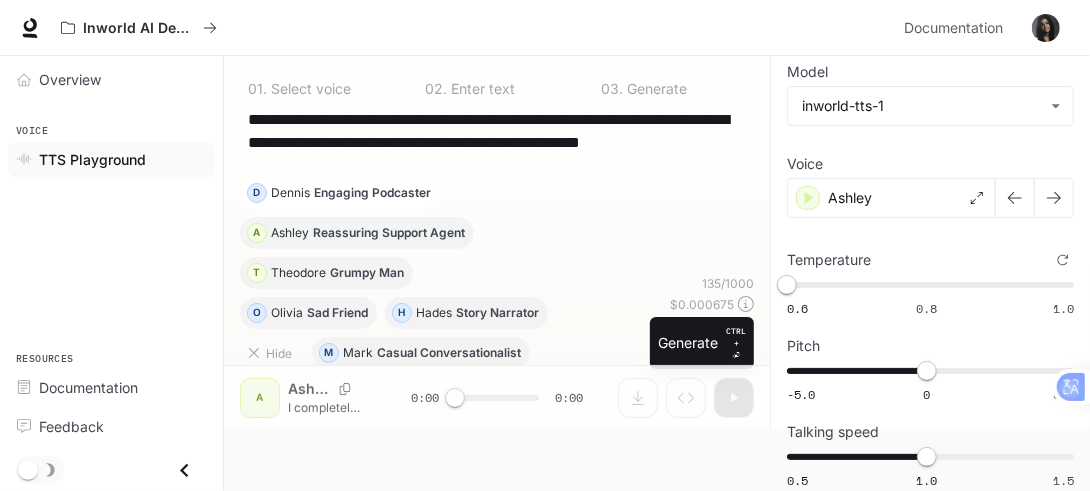 click on "[NAME] [LAST]" at bounding box center [421, 353] 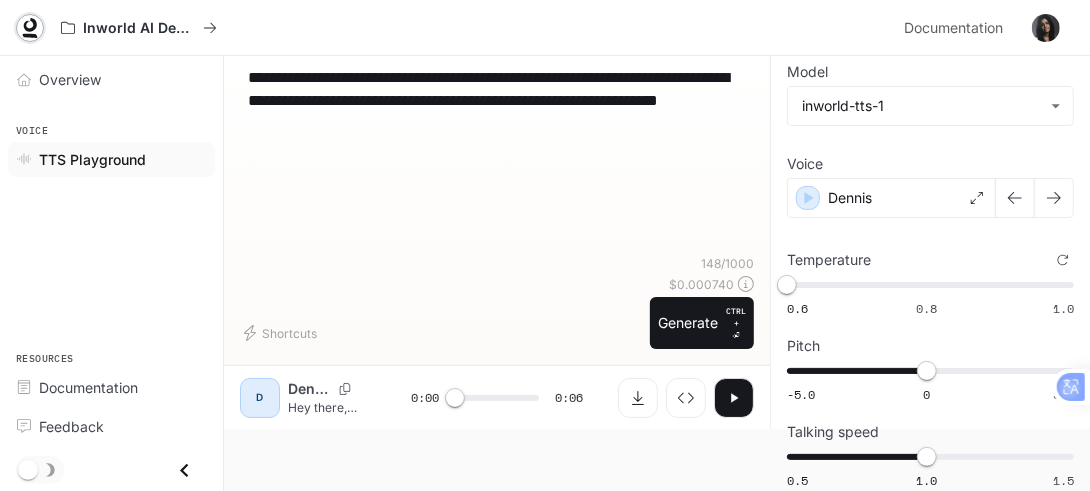 click at bounding box center (30, 28) 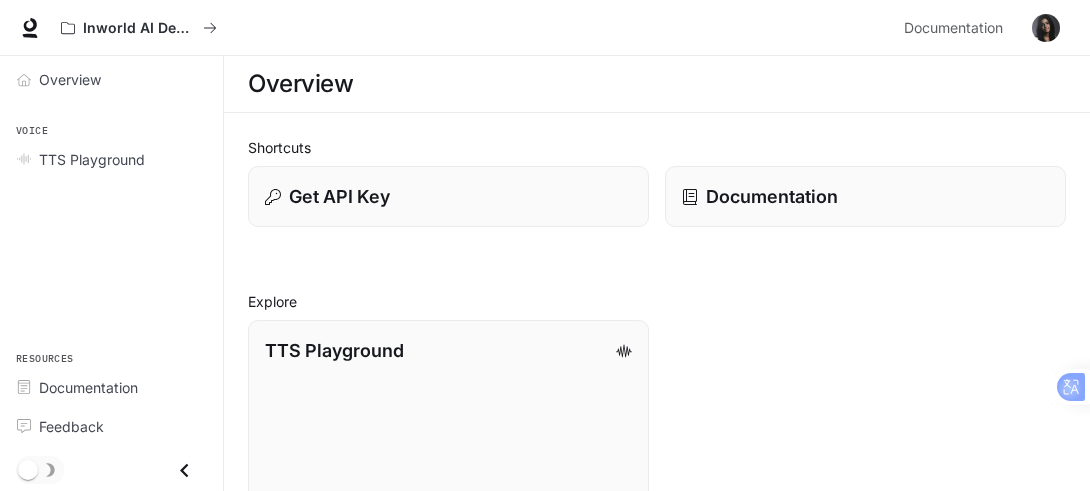 scroll, scrollTop: 0, scrollLeft: 0, axis: both 